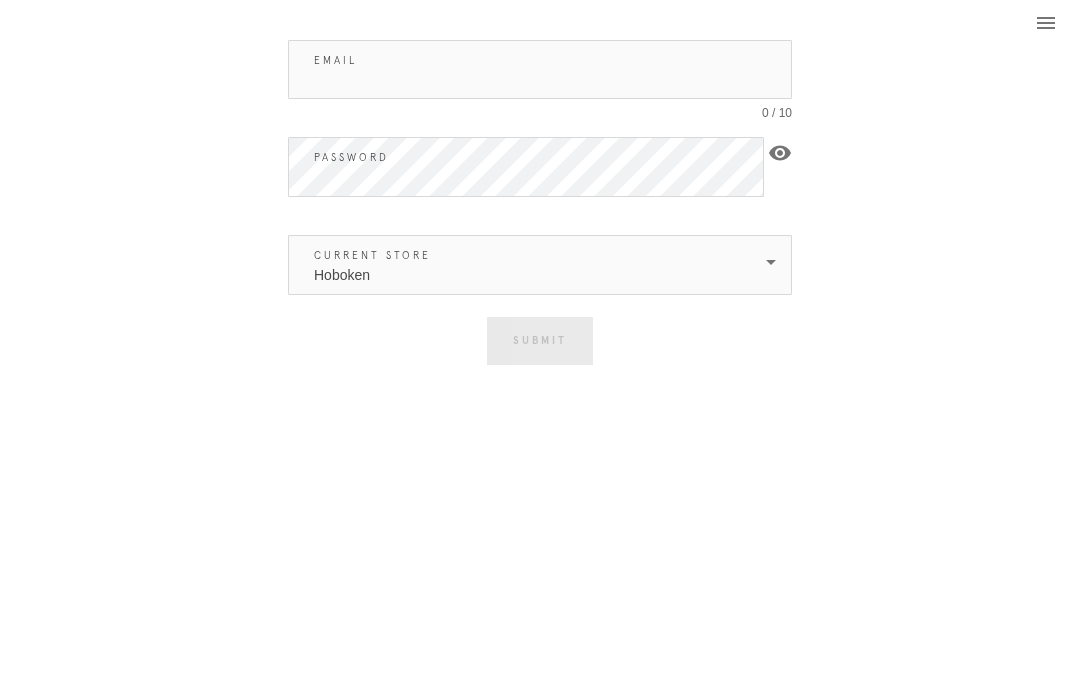 scroll, scrollTop: 5, scrollLeft: 0, axis: vertical 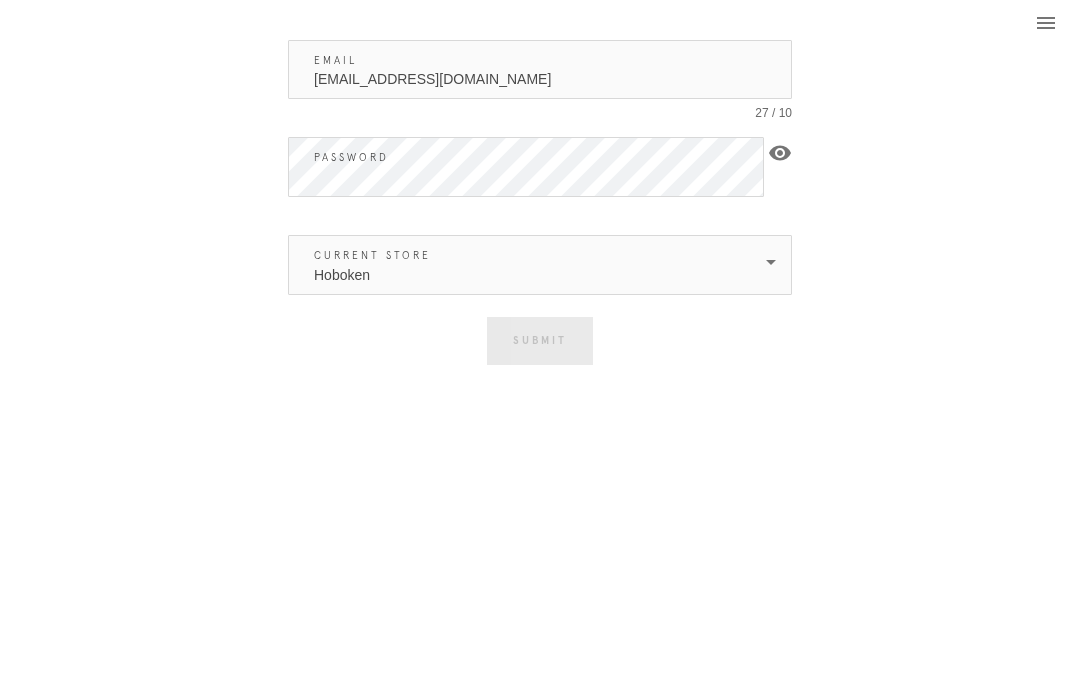 type on "[EMAIL_ADDRESS][DOMAIN_NAME]" 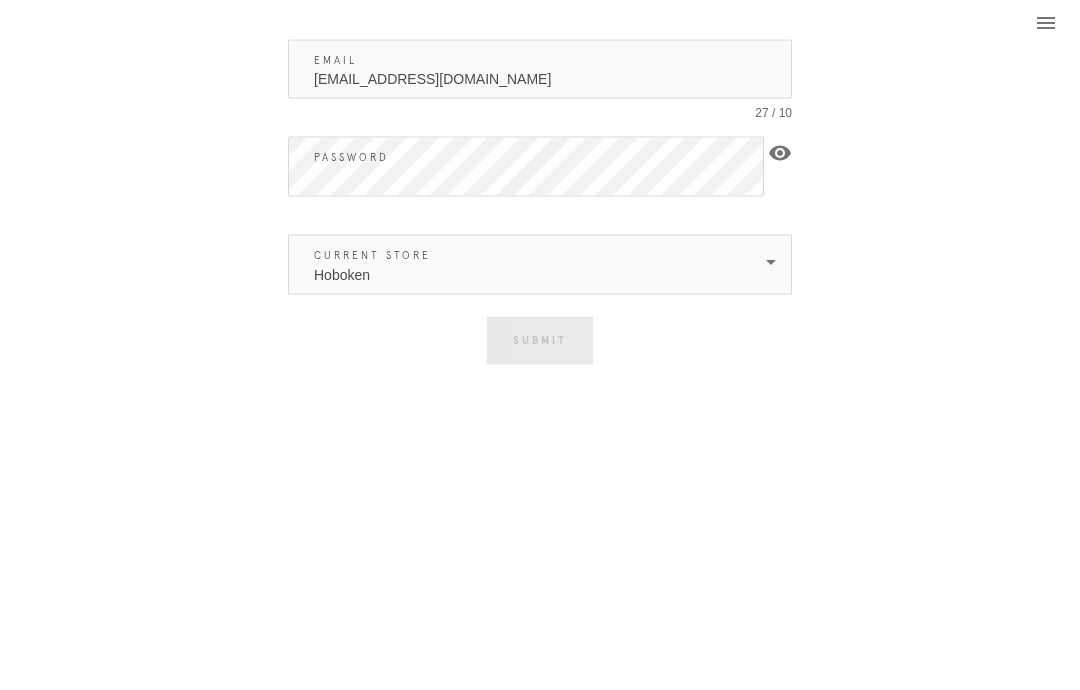 scroll, scrollTop: 0, scrollLeft: 0, axis: both 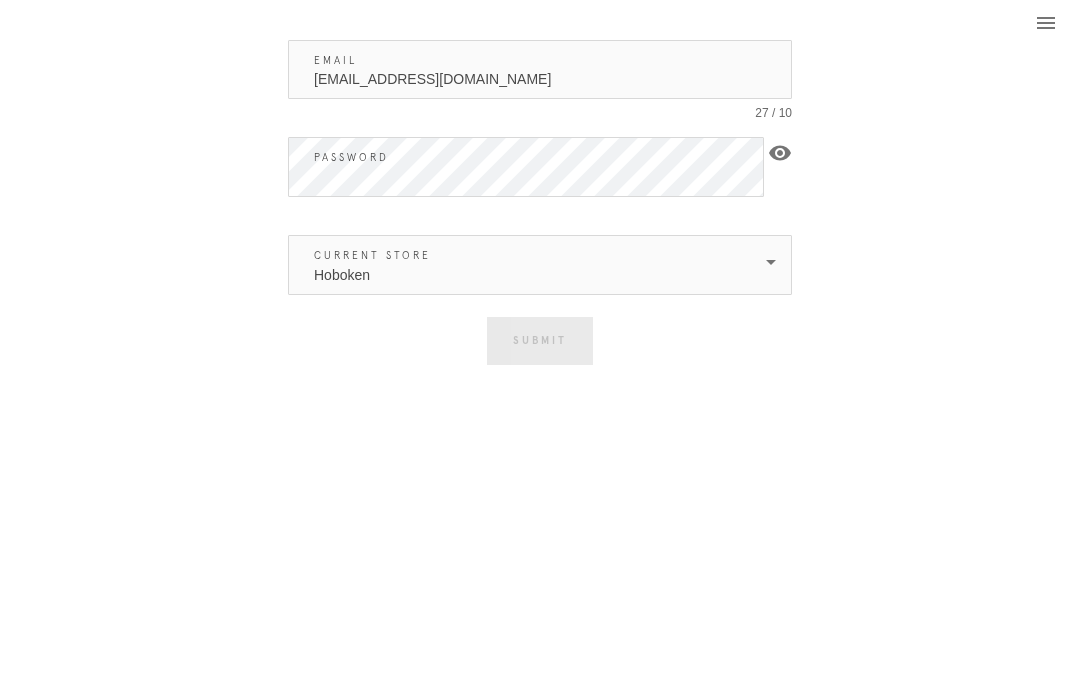 click on "Hoboken" at bounding box center (526, 265) 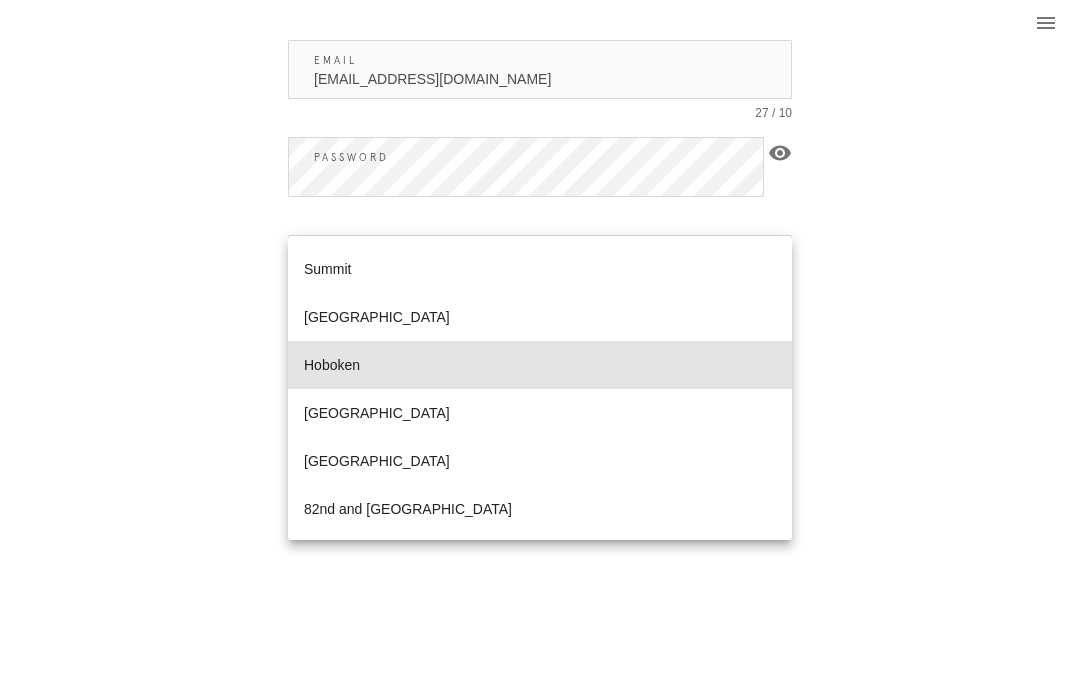 scroll, scrollTop: 910, scrollLeft: 0, axis: vertical 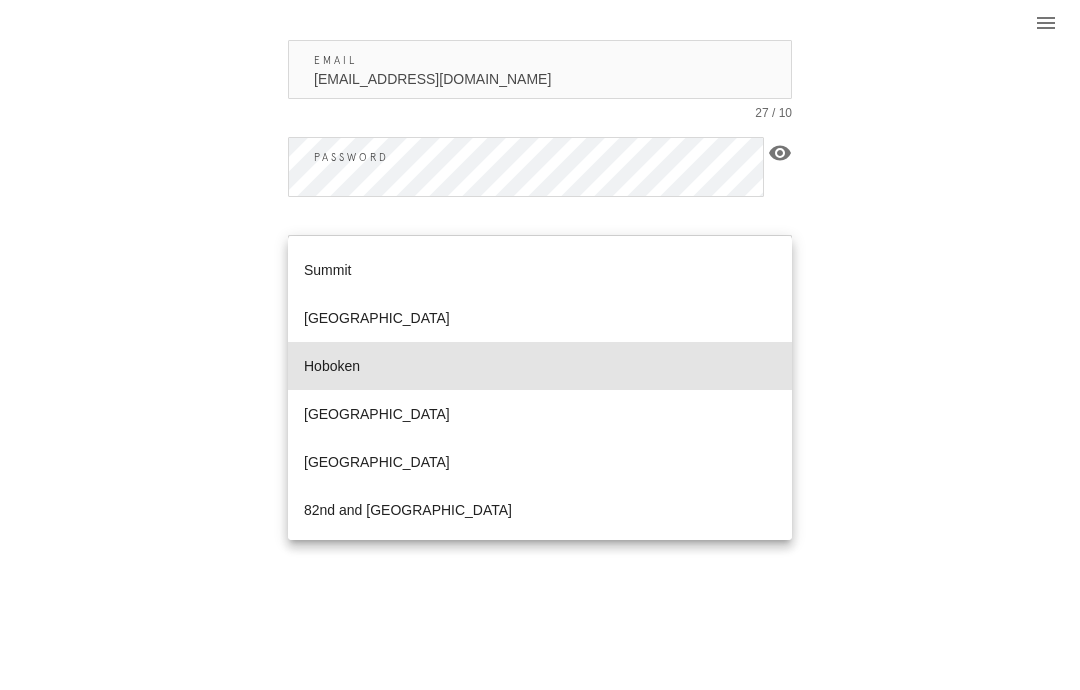 click on "Hoboken" at bounding box center (540, 366) 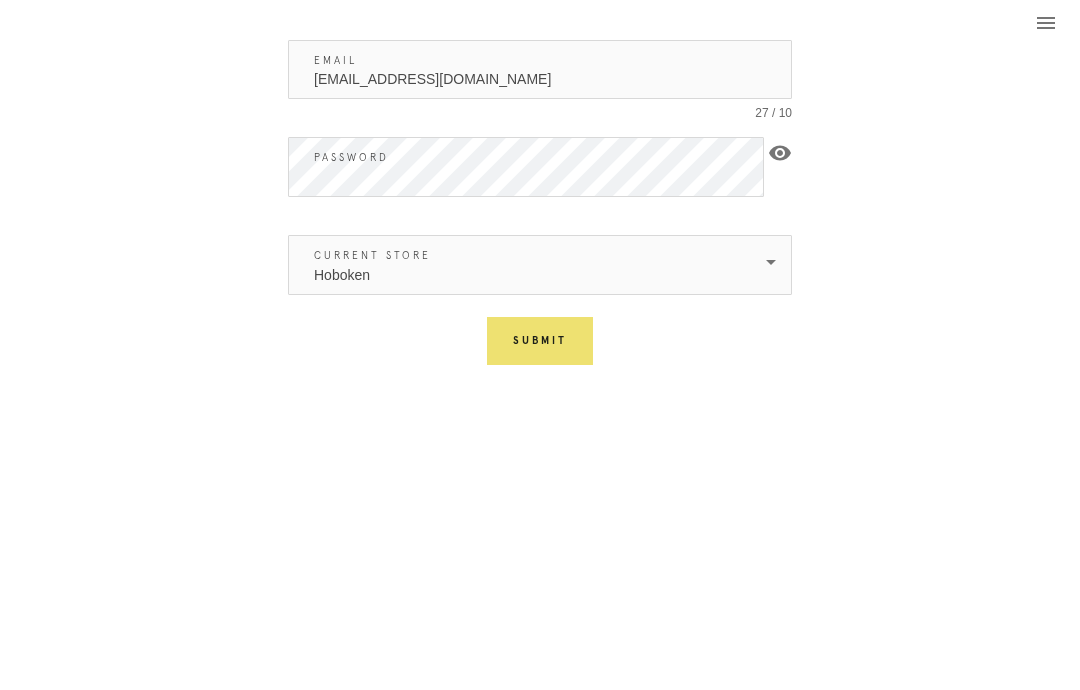 click on "Submit" at bounding box center (540, 341) 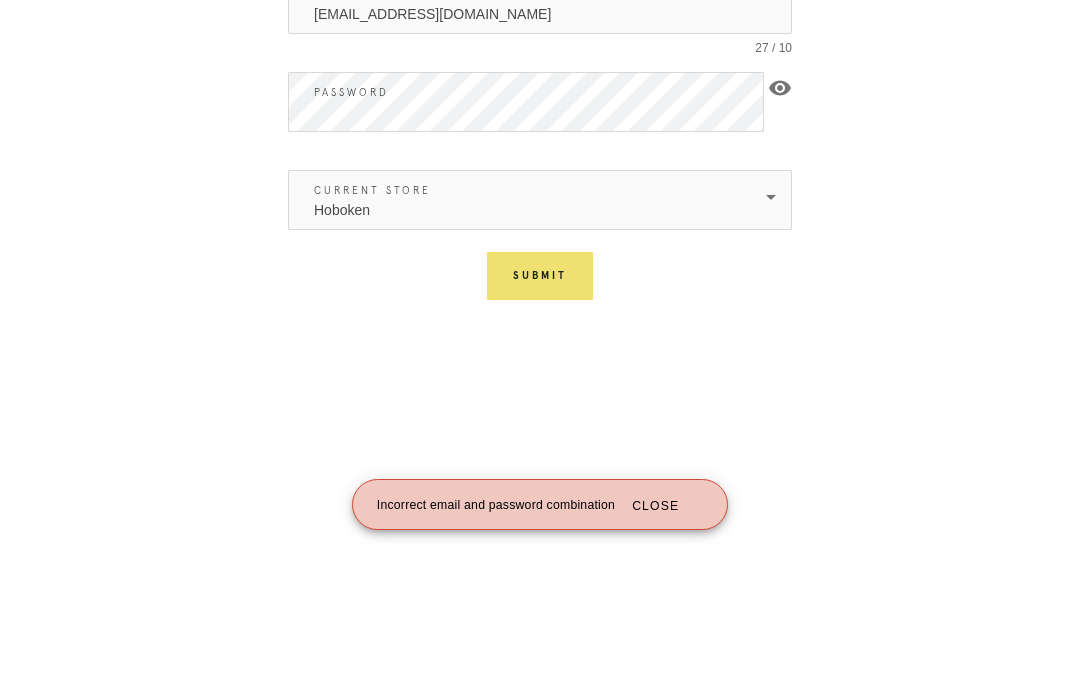 click on "visibility" at bounding box center [780, 153] 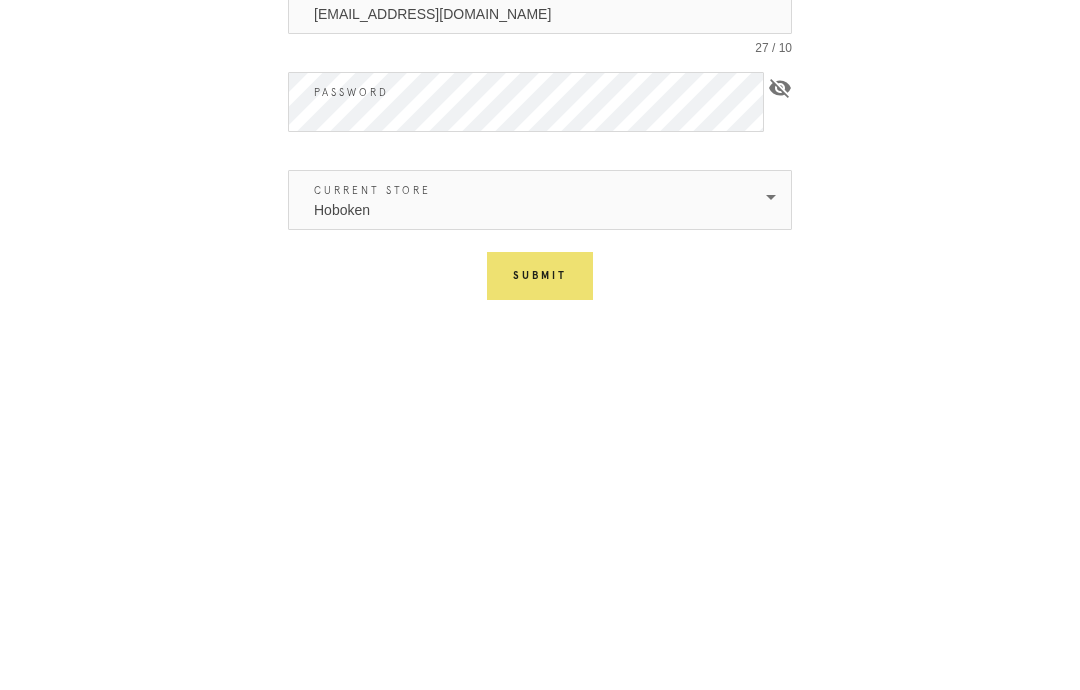 scroll, scrollTop: 65, scrollLeft: 0, axis: vertical 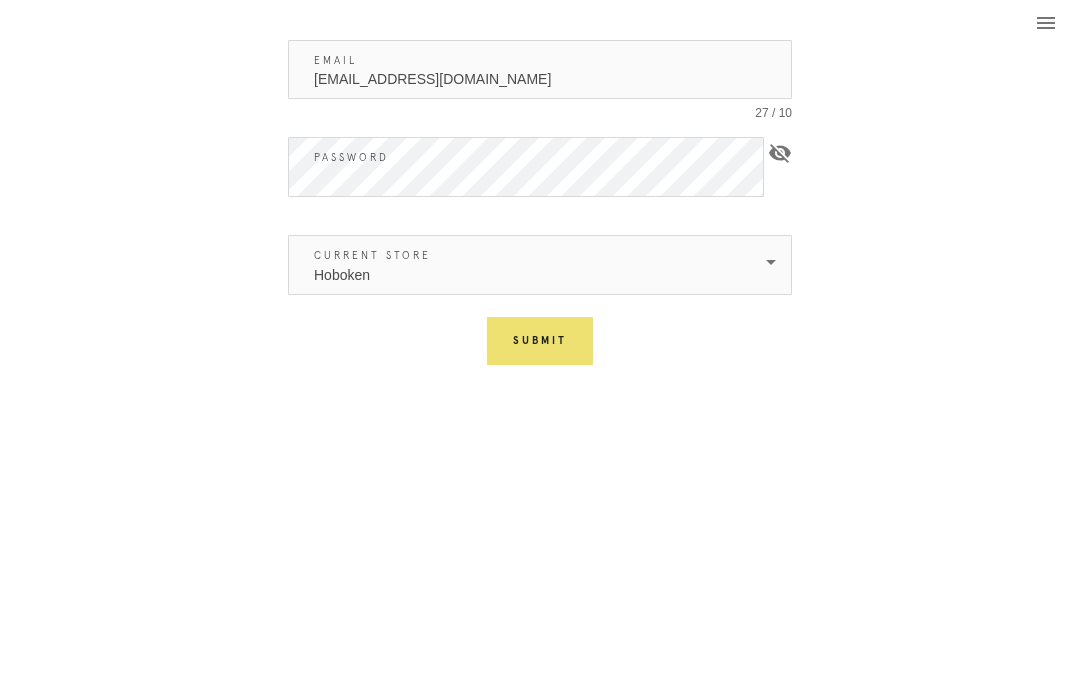 click on "Submit" at bounding box center (540, 341) 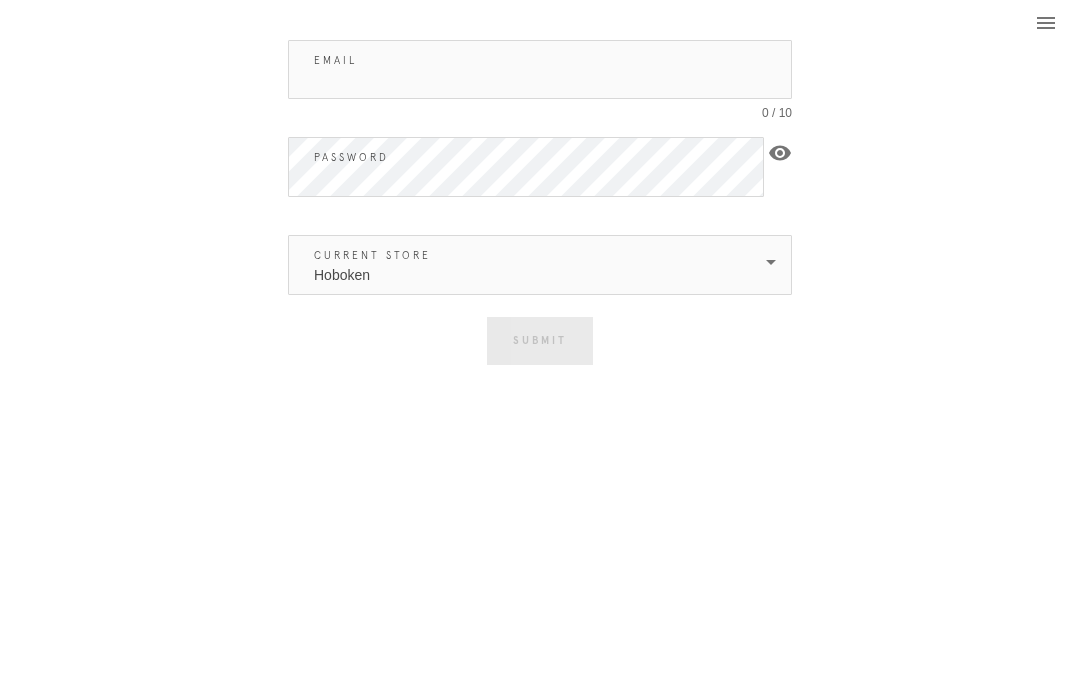 scroll, scrollTop: 0, scrollLeft: 0, axis: both 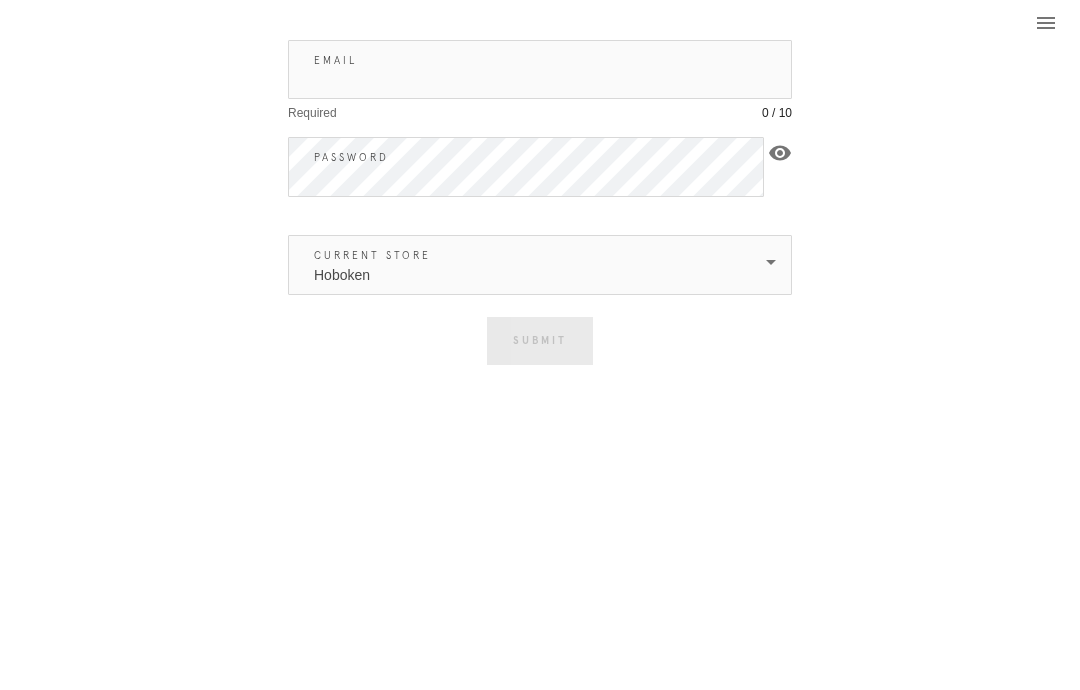 type on "[EMAIL_ADDRESS][DOMAIN_NAME]" 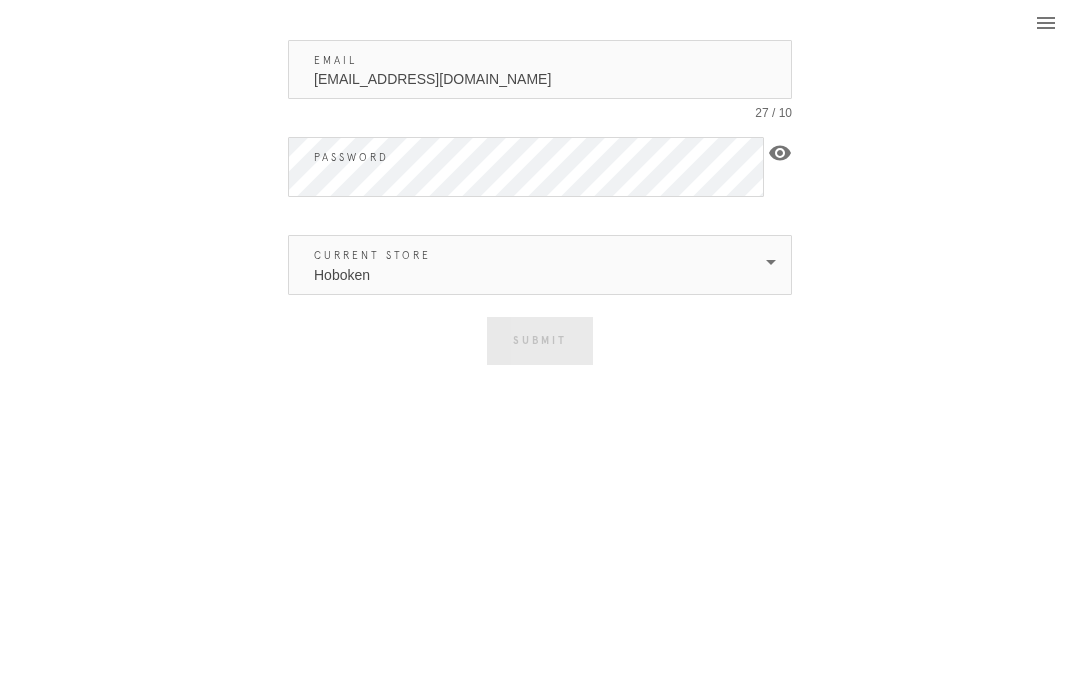 click on "Hoboken" at bounding box center [526, 265] 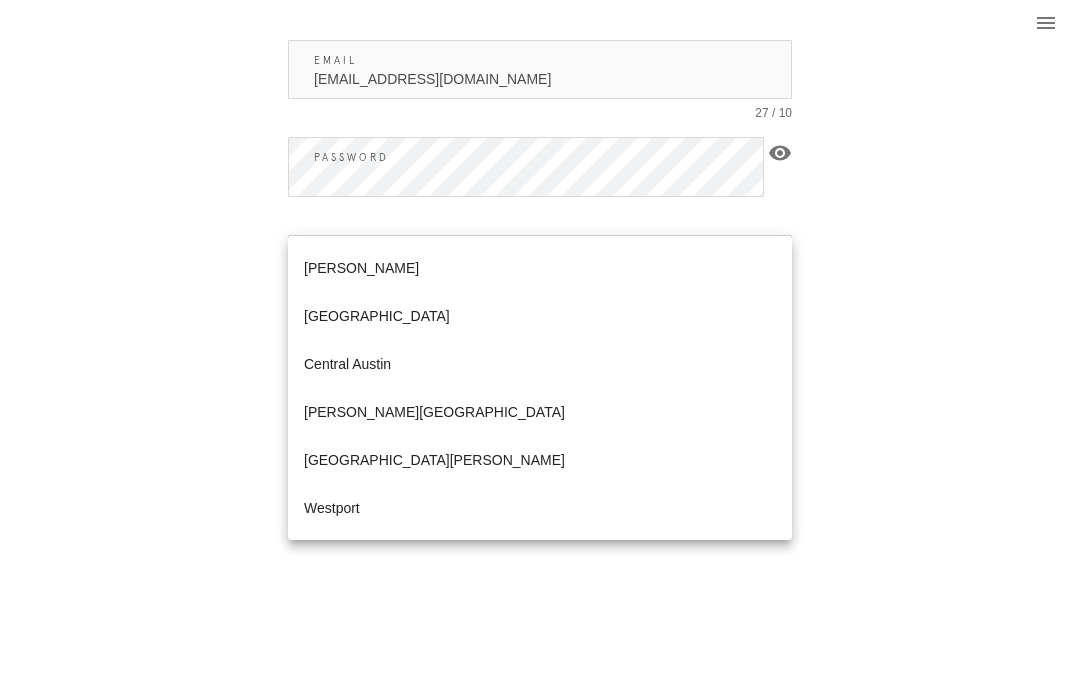 click on "You are logged in as
Logout
Email [EMAIL_ADDRESS][DOMAIN_NAME] 27 / 10   Password visibility   Current Store Hoboken
Submit
Incorrect email and password combination
Close" at bounding box center [540, 345] 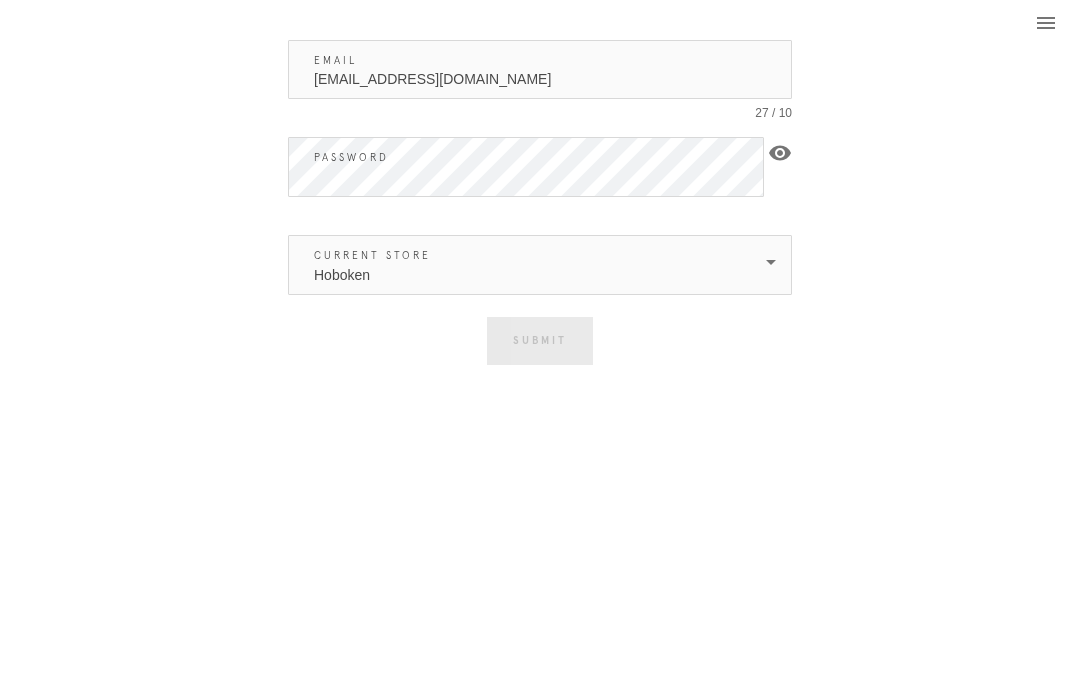 click on "Hoboken" at bounding box center [526, 265] 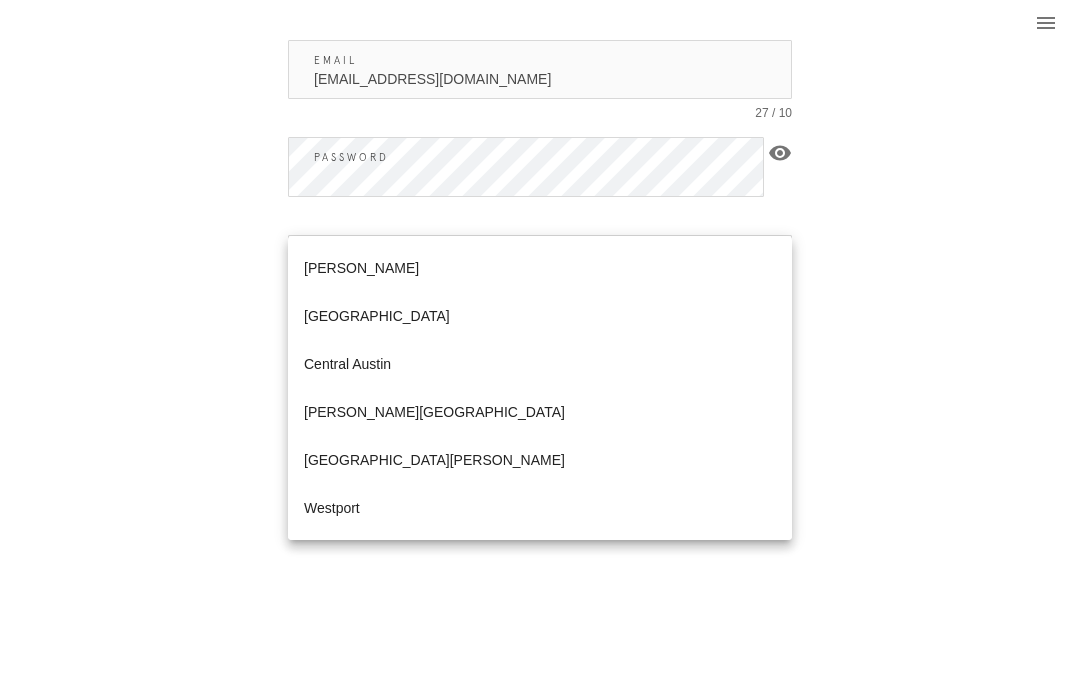 scroll, scrollTop: 0, scrollLeft: 0, axis: both 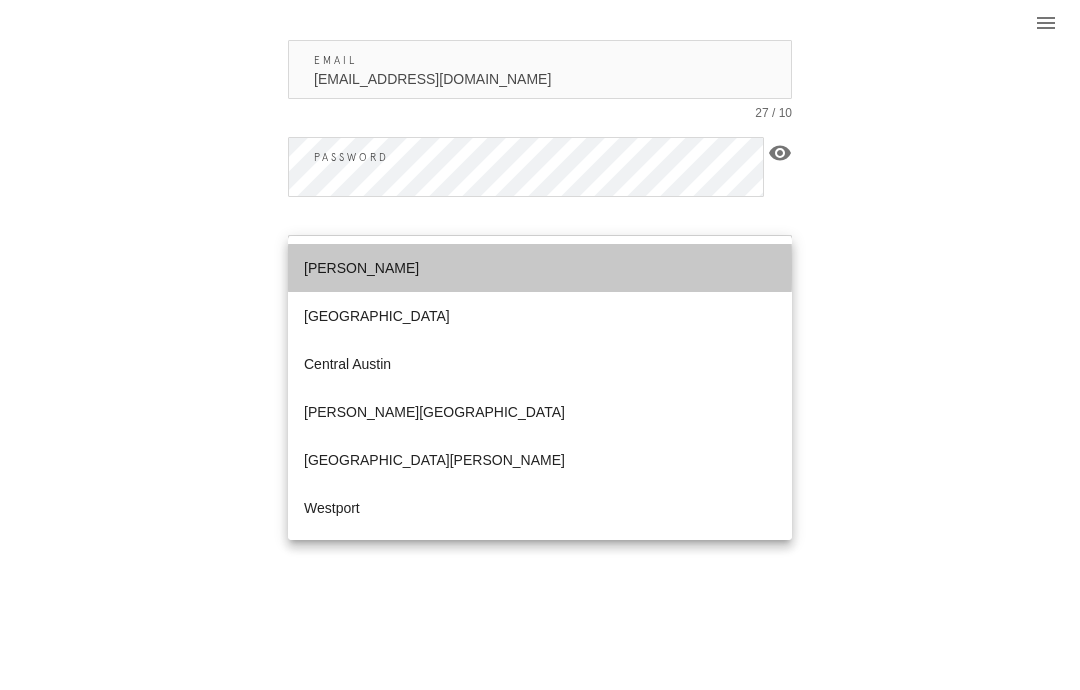 click on "[PERSON_NAME]" at bounding box center (540, 268) 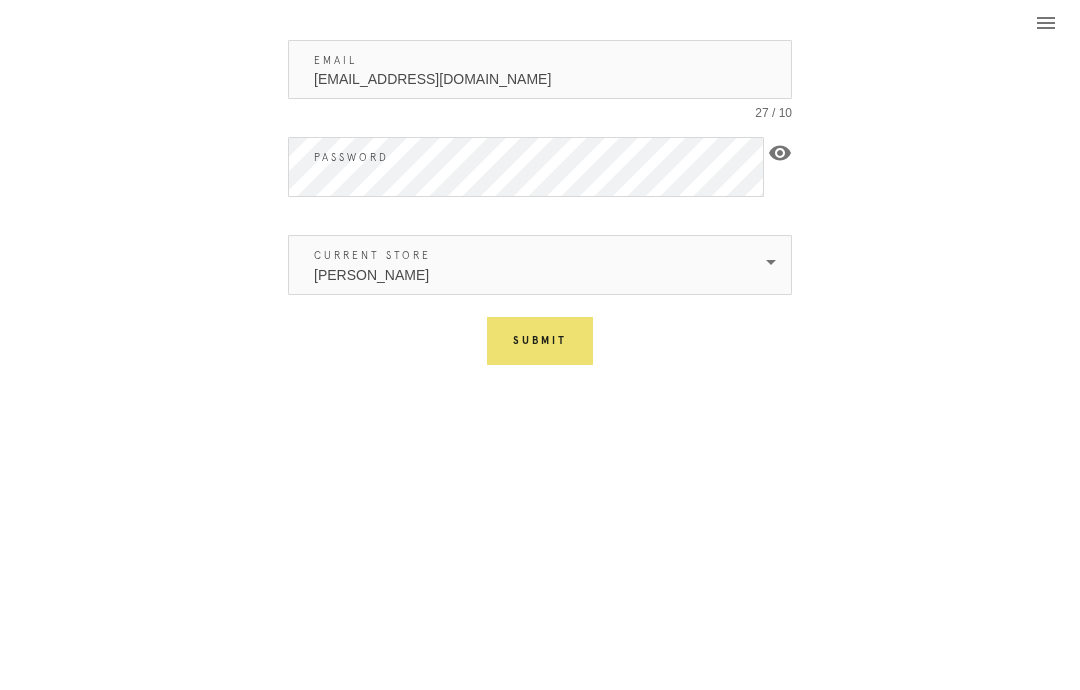 click on "[PERSON_NAME]" at bounding box center [526, 265] 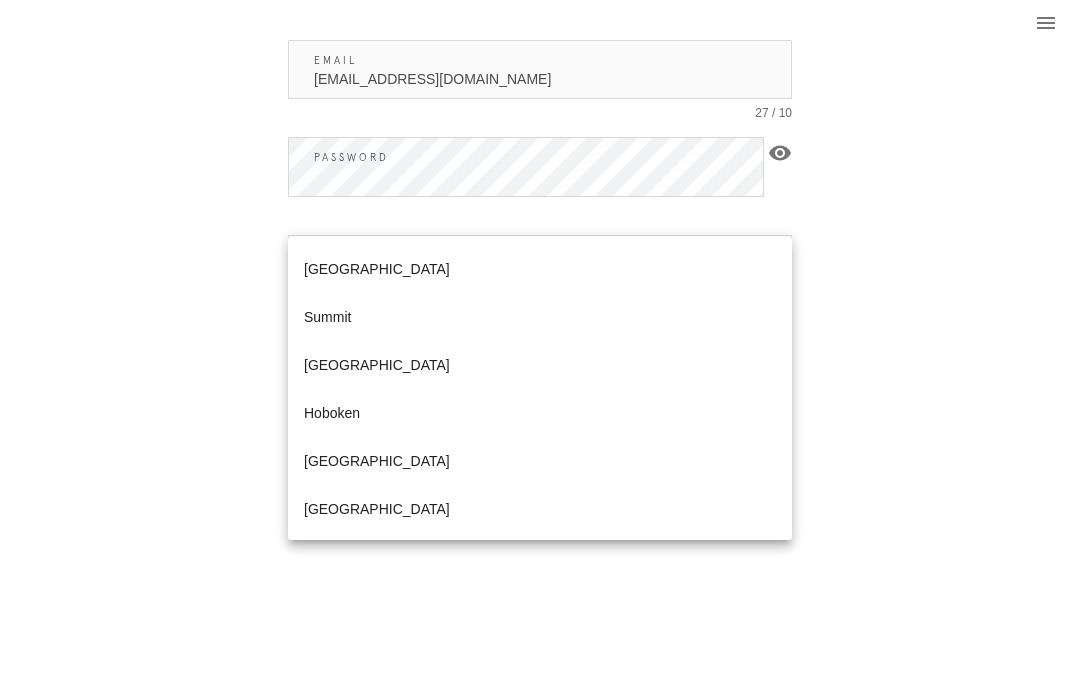 scroll, scrollTop: 861, scrollLeft: 0, axis: vertical 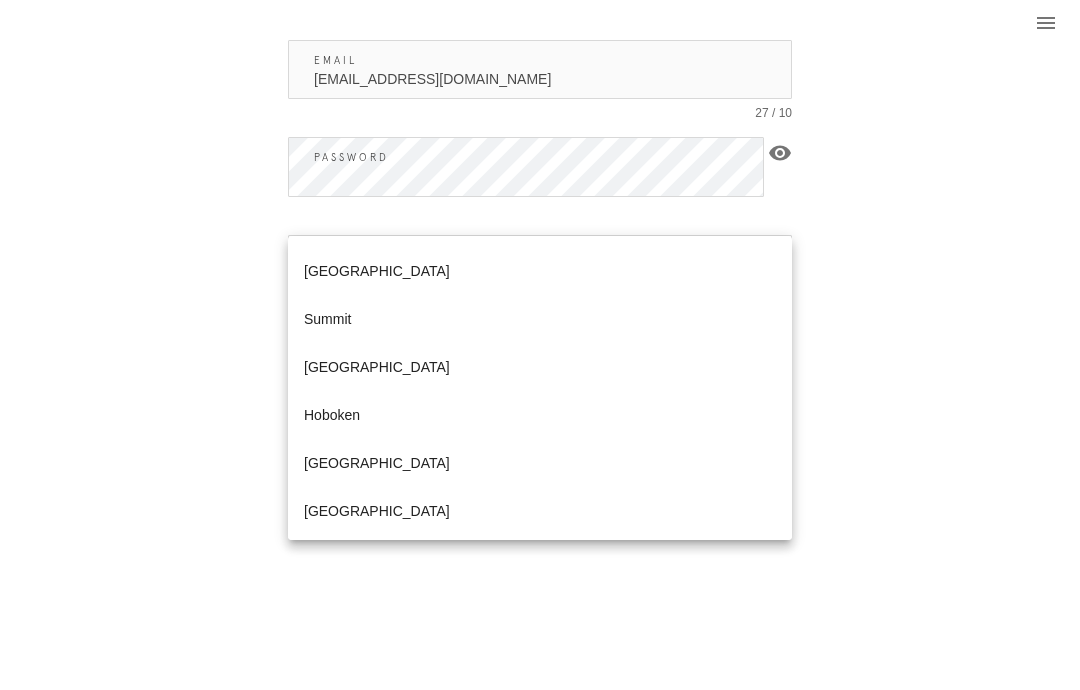click on "Hoboken" at bounding box center [540, 415] 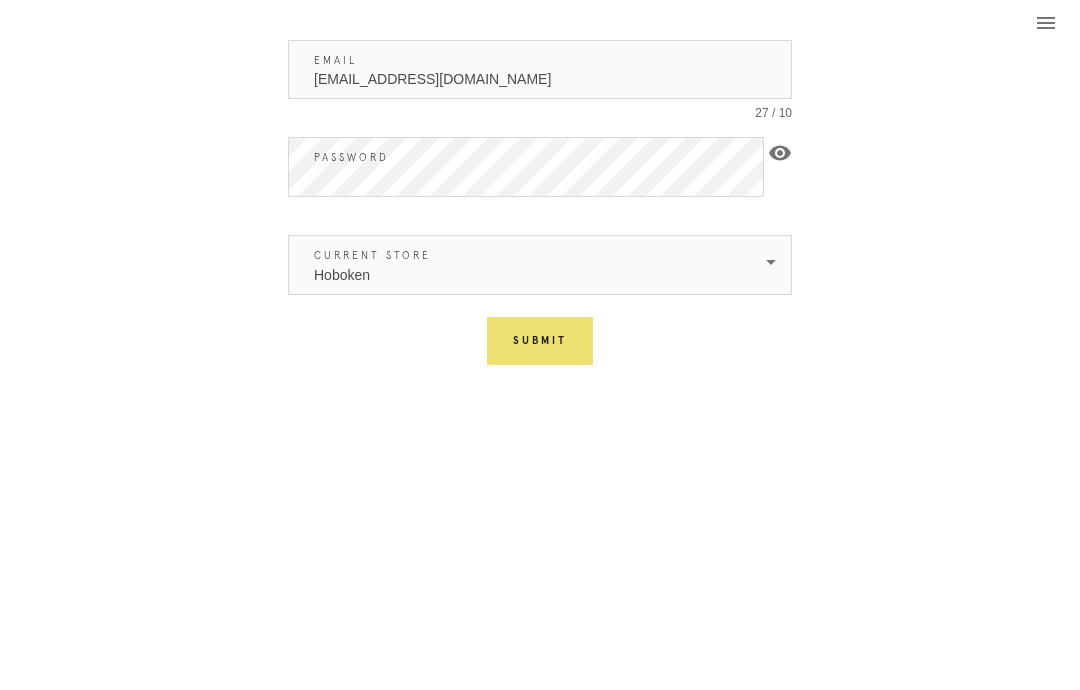 click on "Submit" at bounding box center (540, 341) 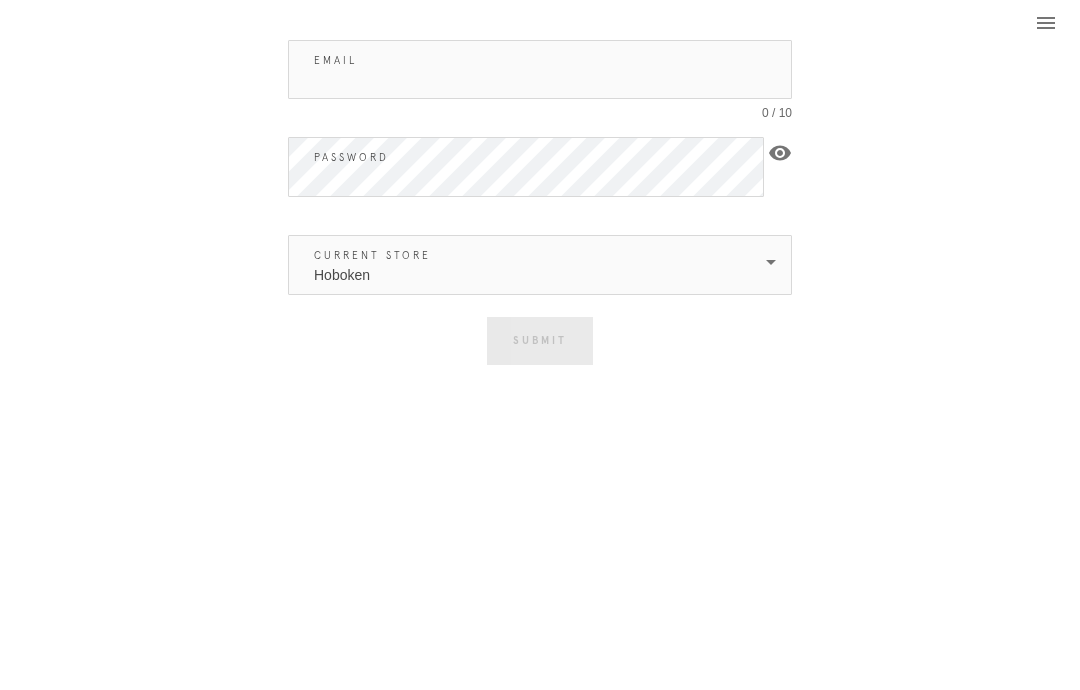 click on "Email" at bounding box center (540, 69) 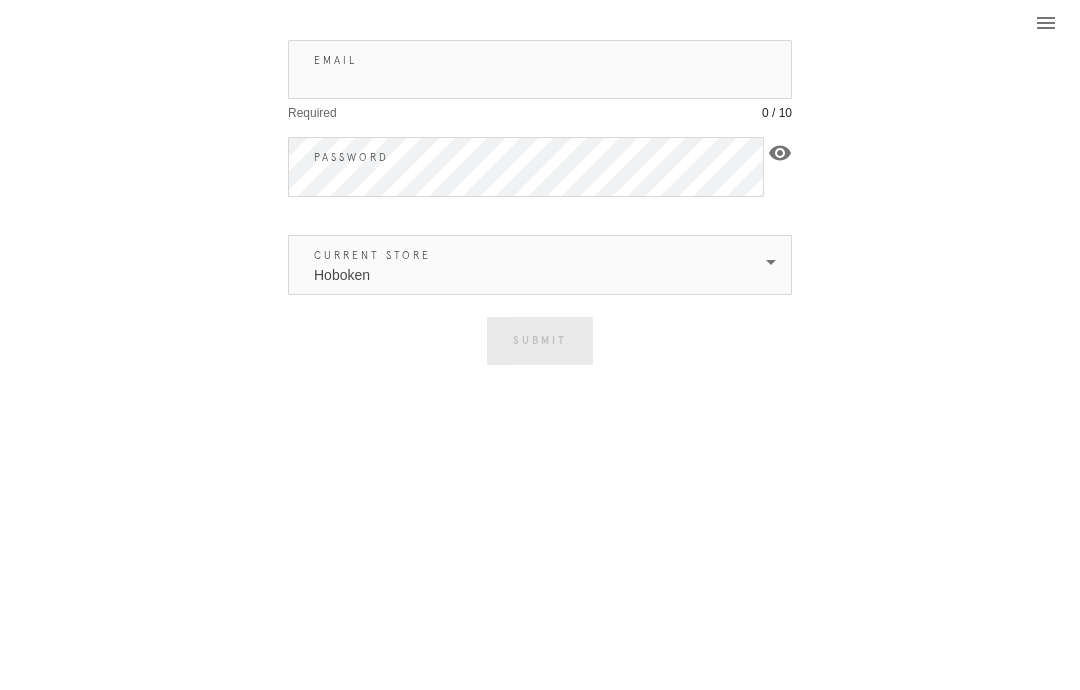 type on "[EMAIL_ADDRESS][DOMAIN_NAME]" 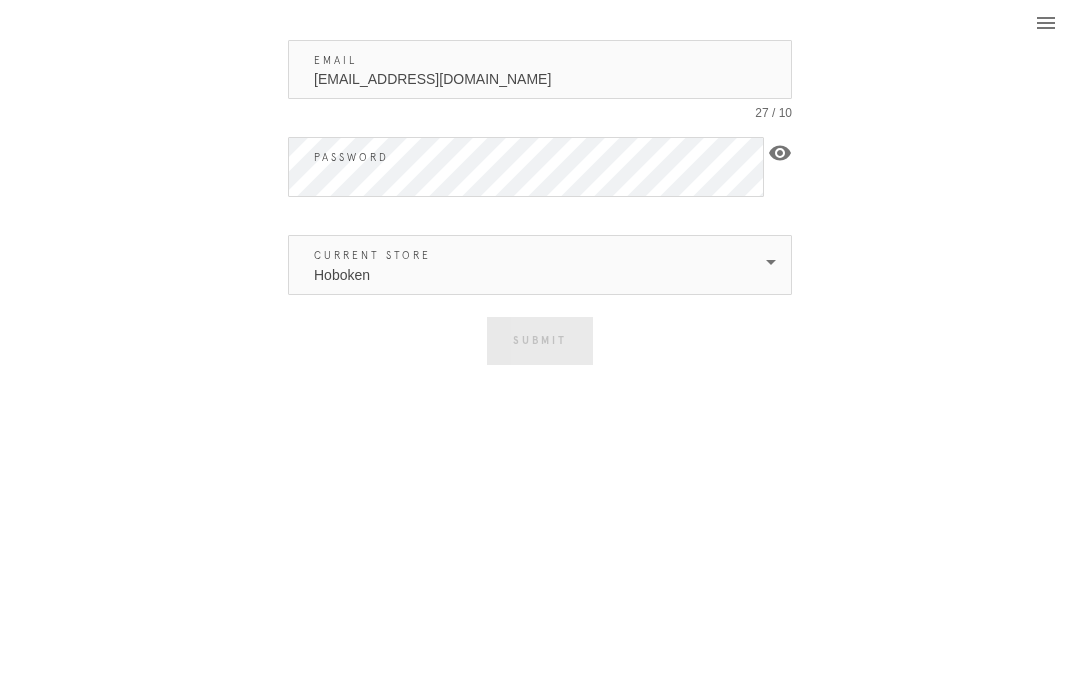 click on "Email [EMAIL_ADDRESS][DOMAIN_NAME] 27 / 10   Password visibility   Current Store Hoboken
Submit" at bounding box center (540, 196) 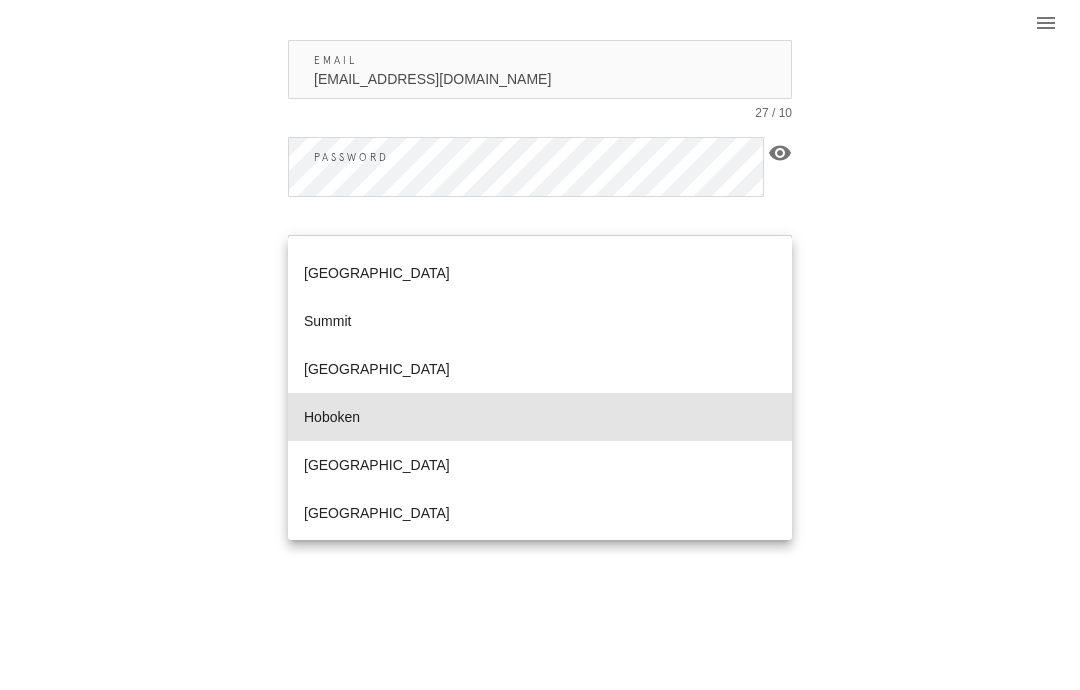 scroll, scrollTop: 871, scrollLeft: 0, axis: vertical 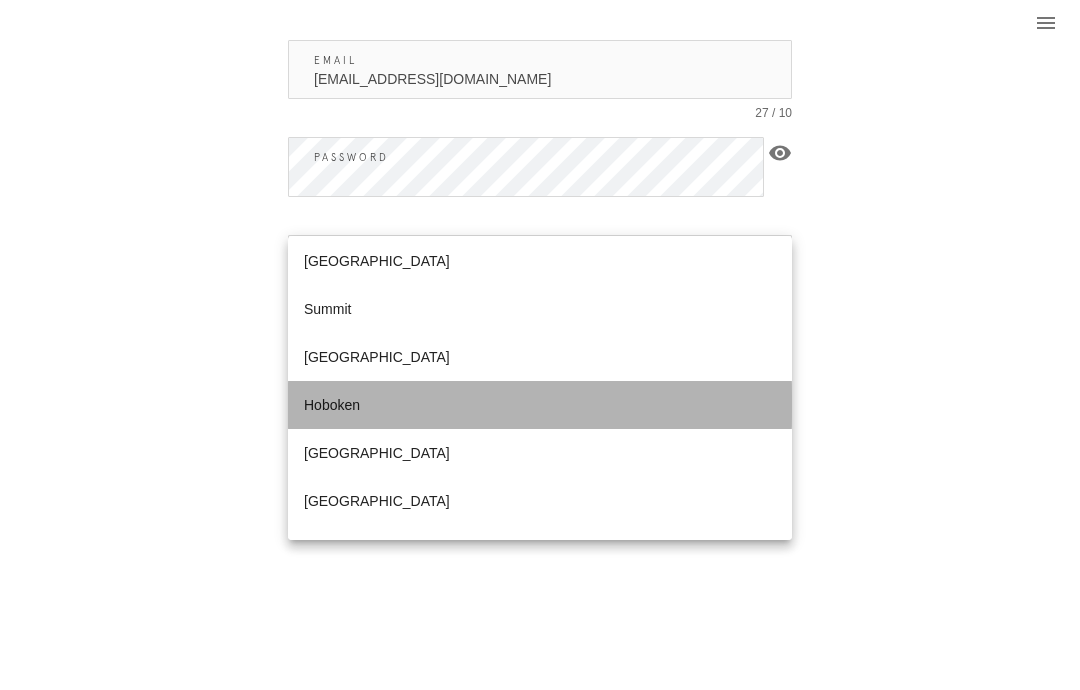 click on "Hoboken" at bounding box center [540, 405] 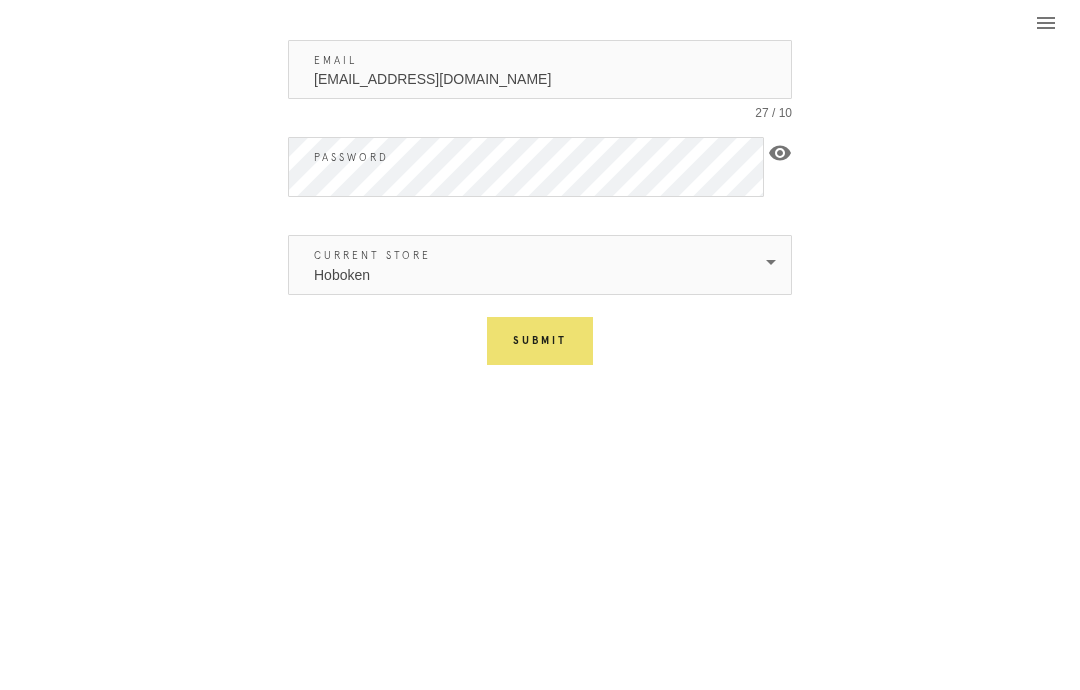 click on "Submit" at bounding box center [540, 341] 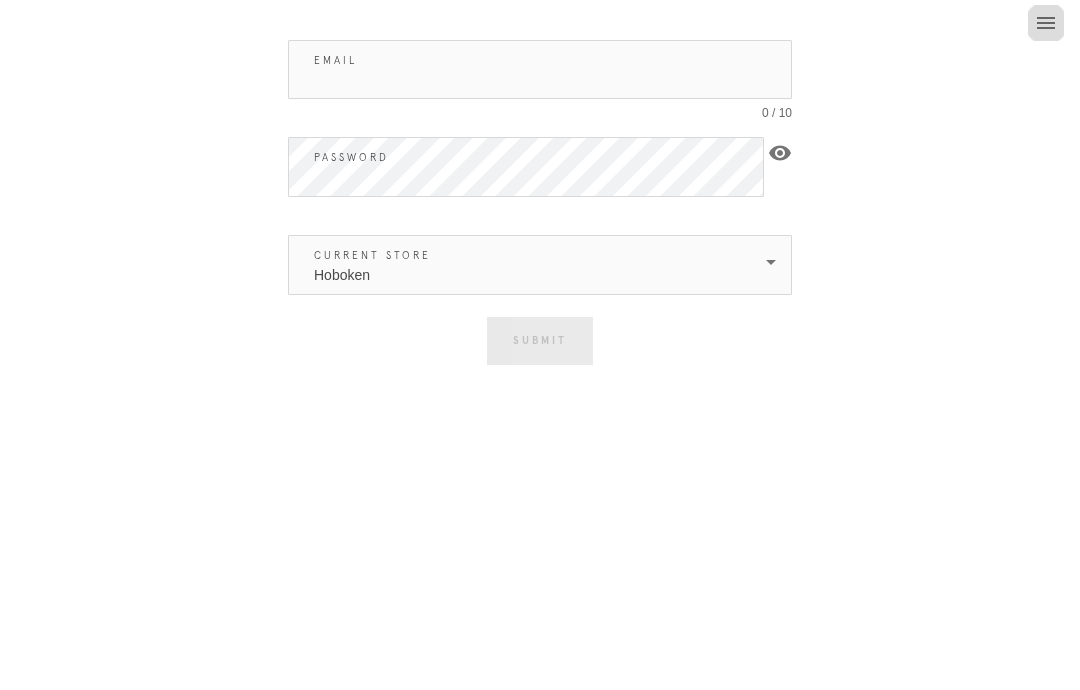 click on "menu" at bounding box center [1046, 23] 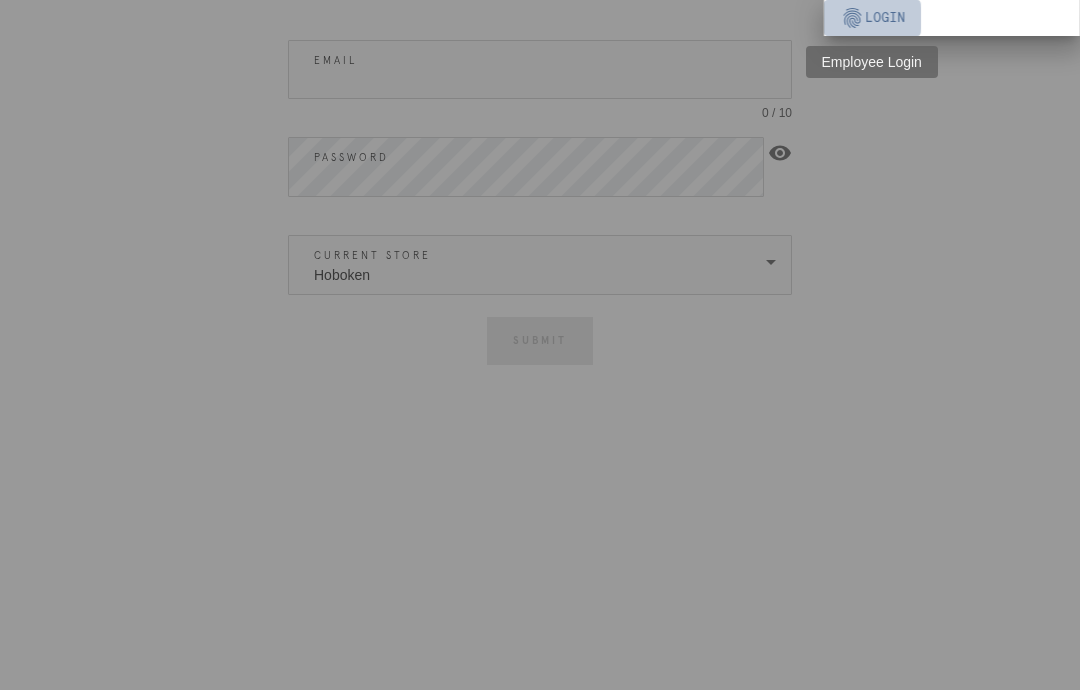 click on "login" at bounding box center [884, 18] 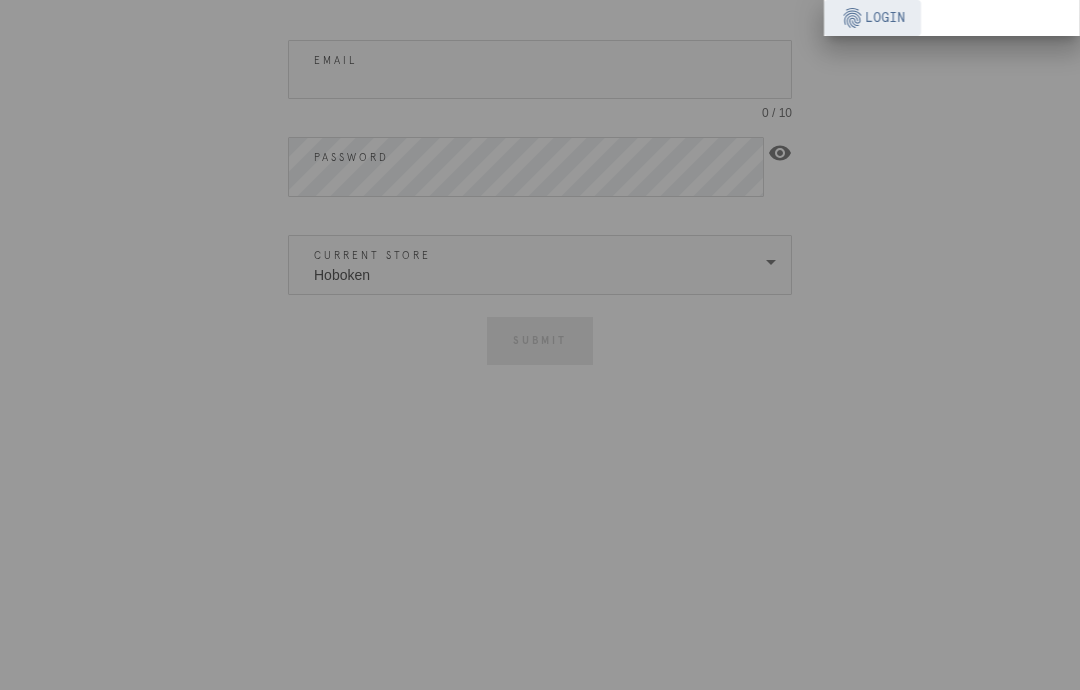 click at bounding box center [540, 345] 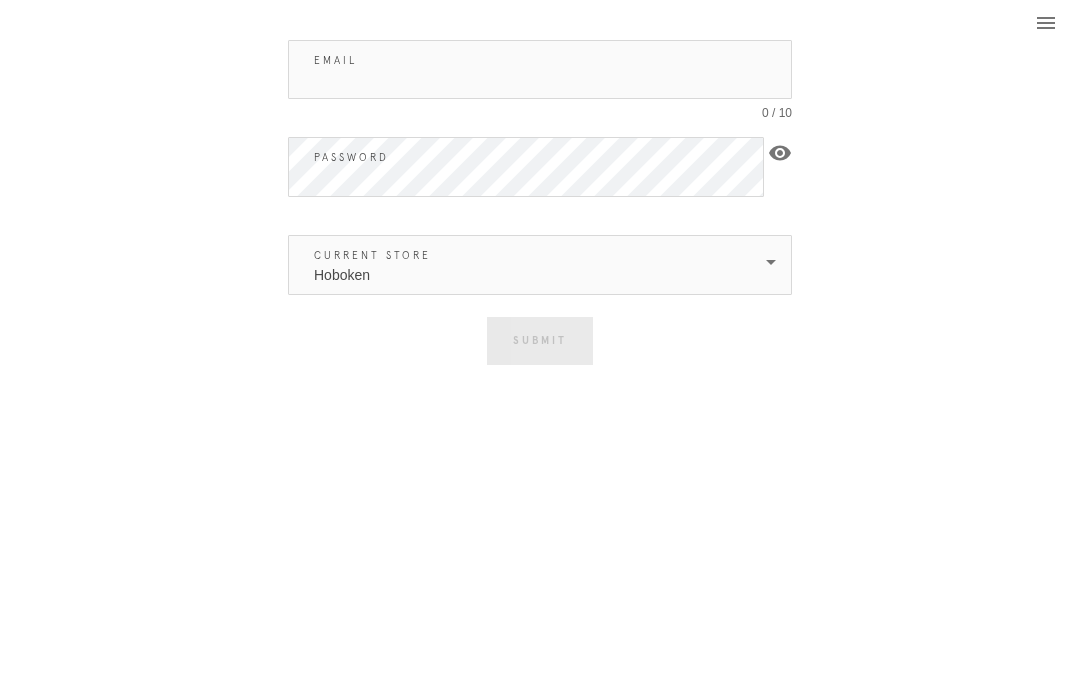 click on "You are logged in as
Logout
Email 0 / 10   Password visibility   Current Store Hoboken
Submit
Incorrect email and password combination
Close" at bounding box center (540, 345) 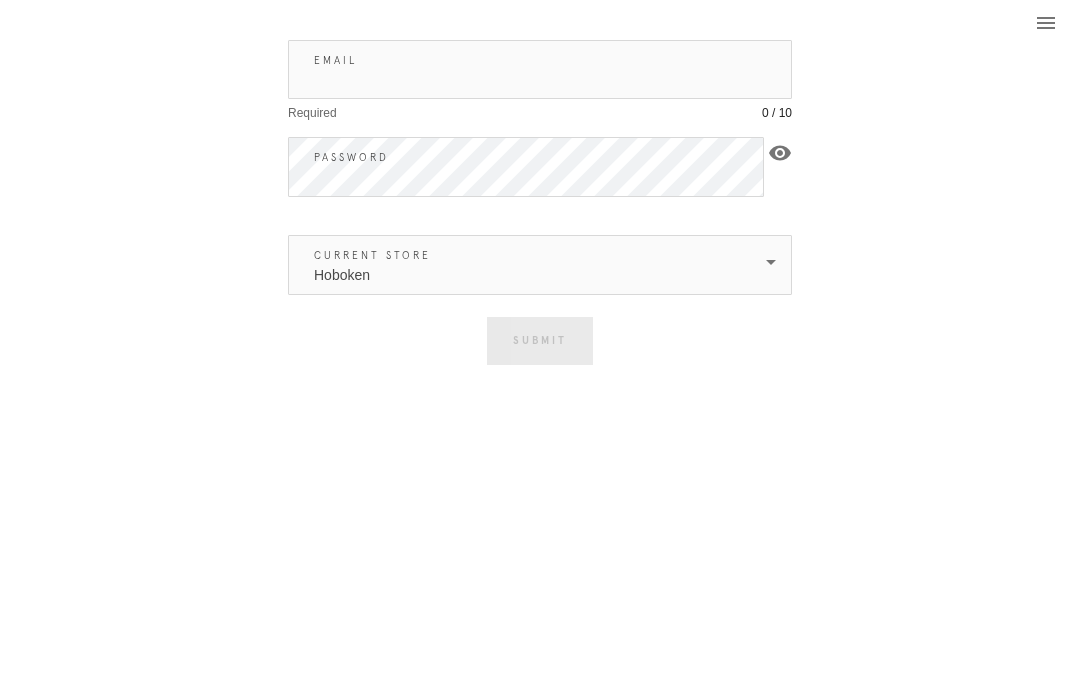 type on "[EMAIL_ADDRESS][DOMAIN_NAME]" 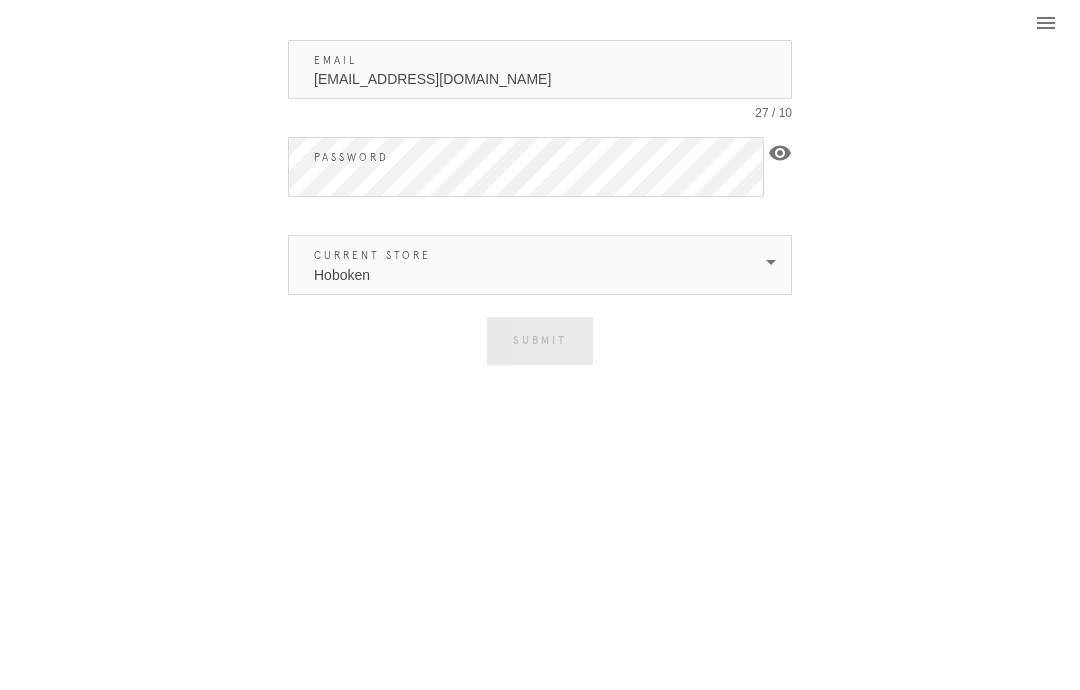 click on "Hoboken" at bounding box center [526, 265] 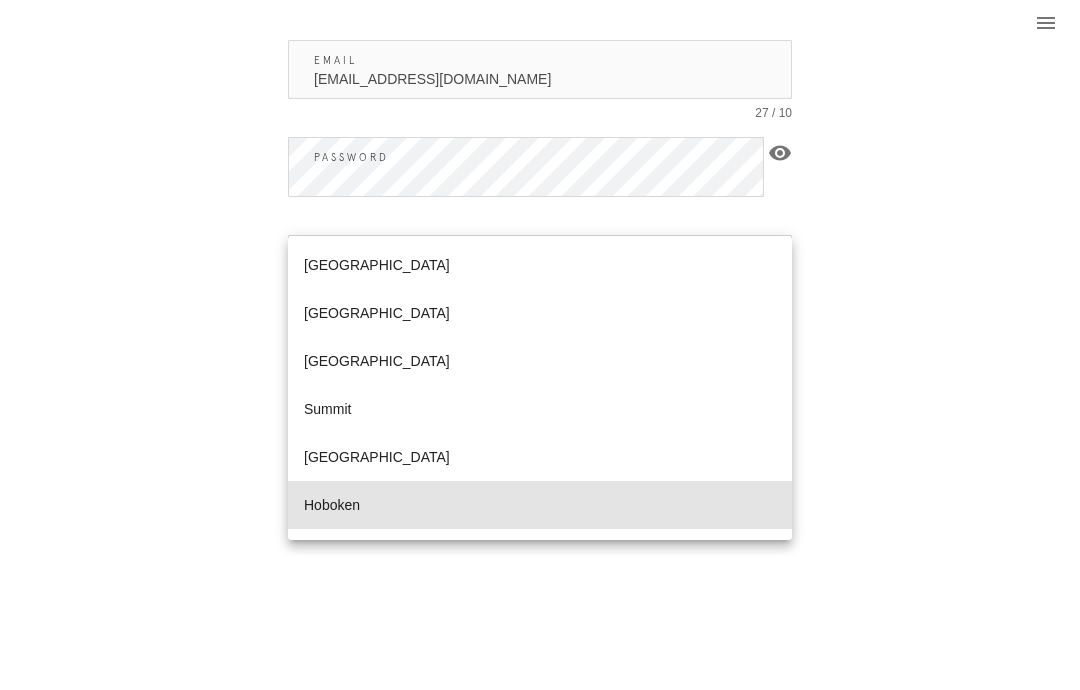 scroll, scrollTop: 845, scrollLeft: 0, axis: vertical 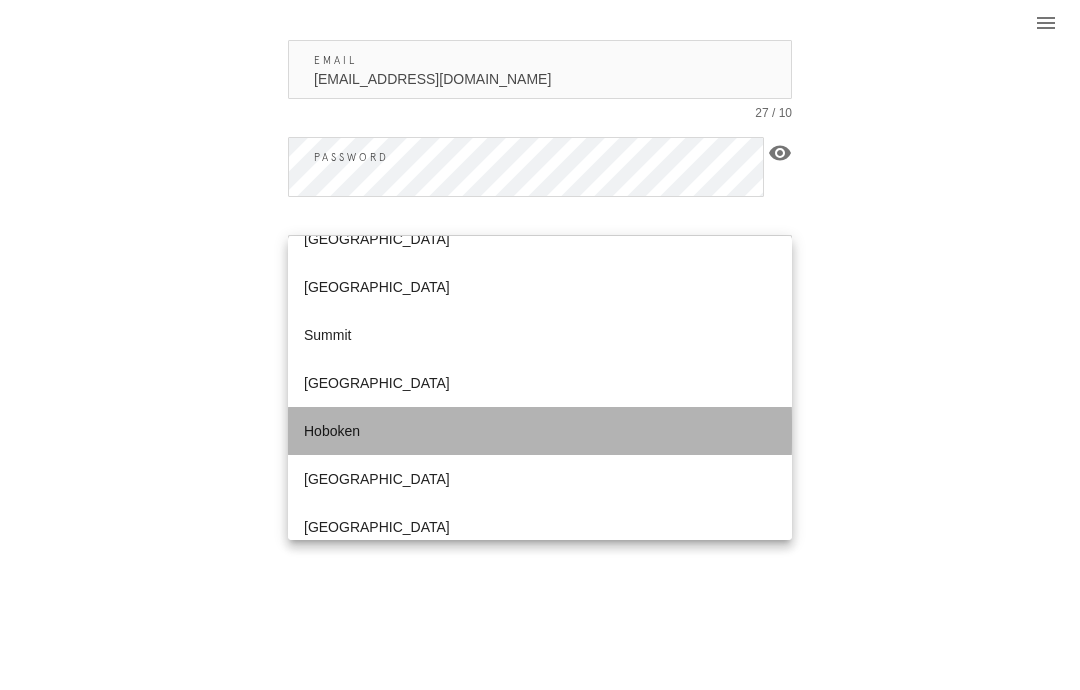 click on "Hoboken" at bounding box center [540, 431] 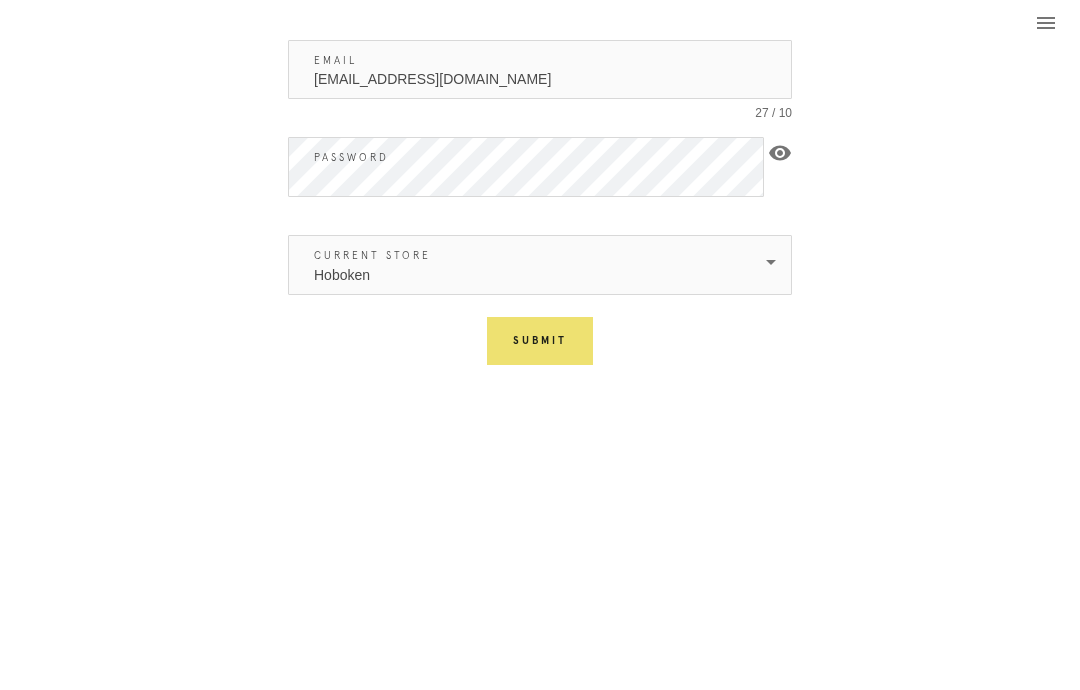 click on "Submit" at bounding box center (540, 341) 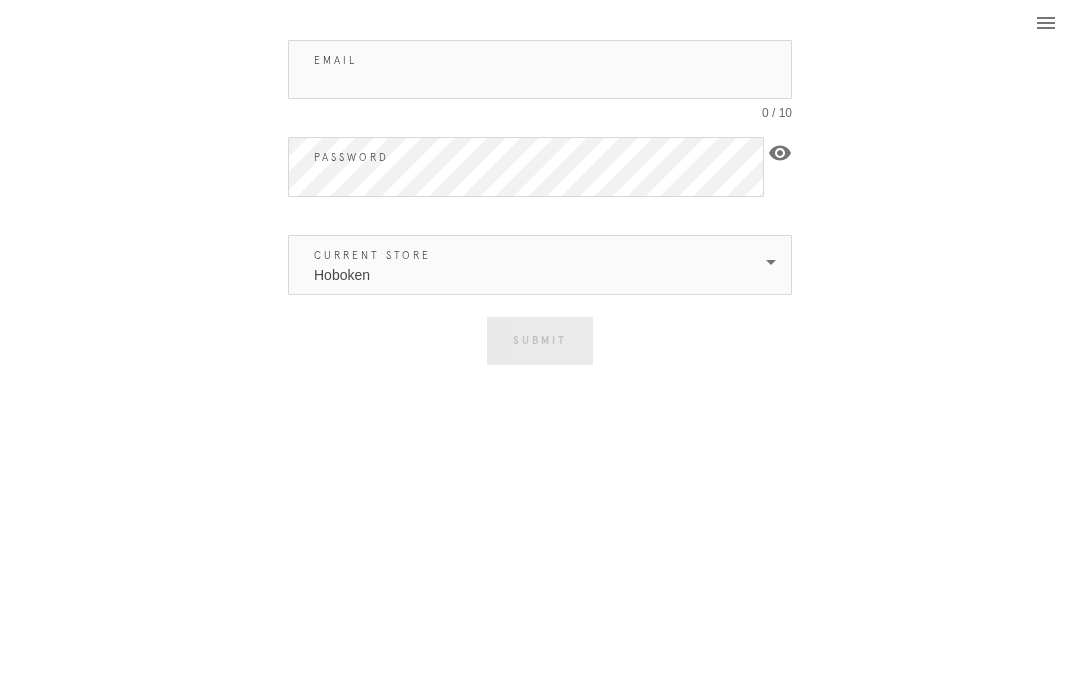 click on "menu" at bounding box center (1046, 23) 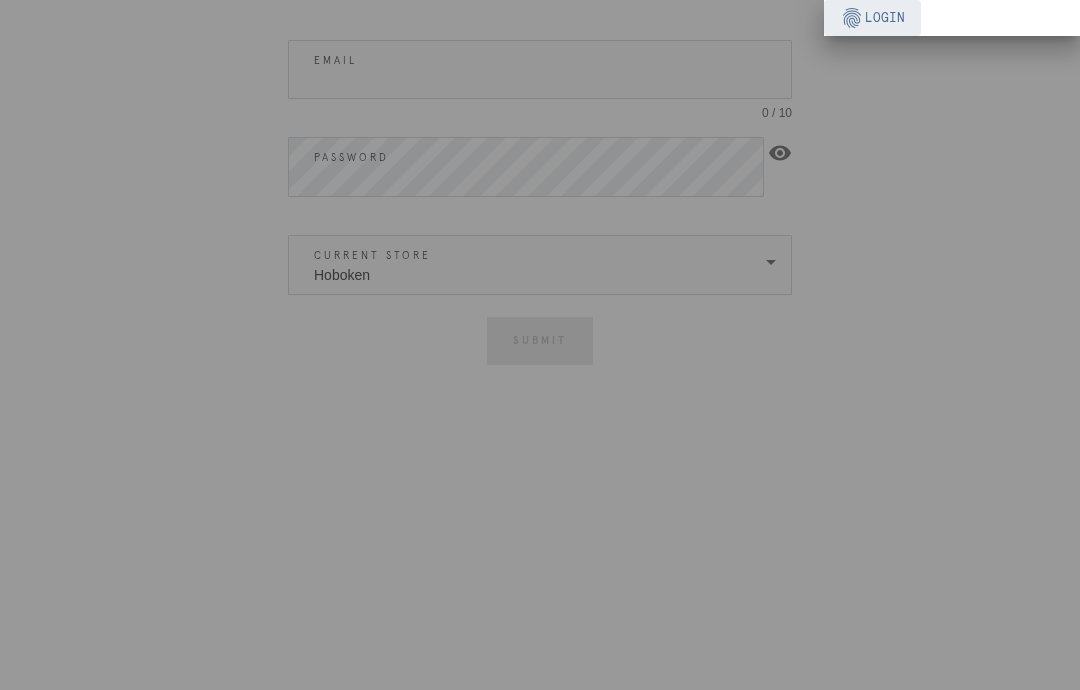 click at bounding box center [540, 345] 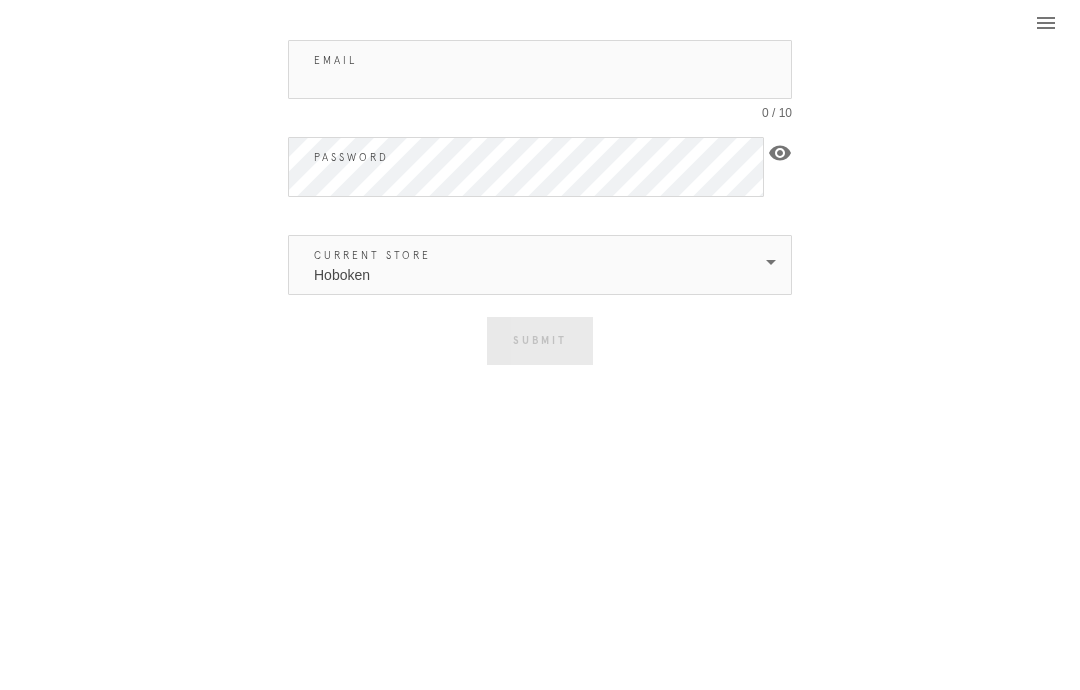 click on "menu" at bounding box center (1046, 23) 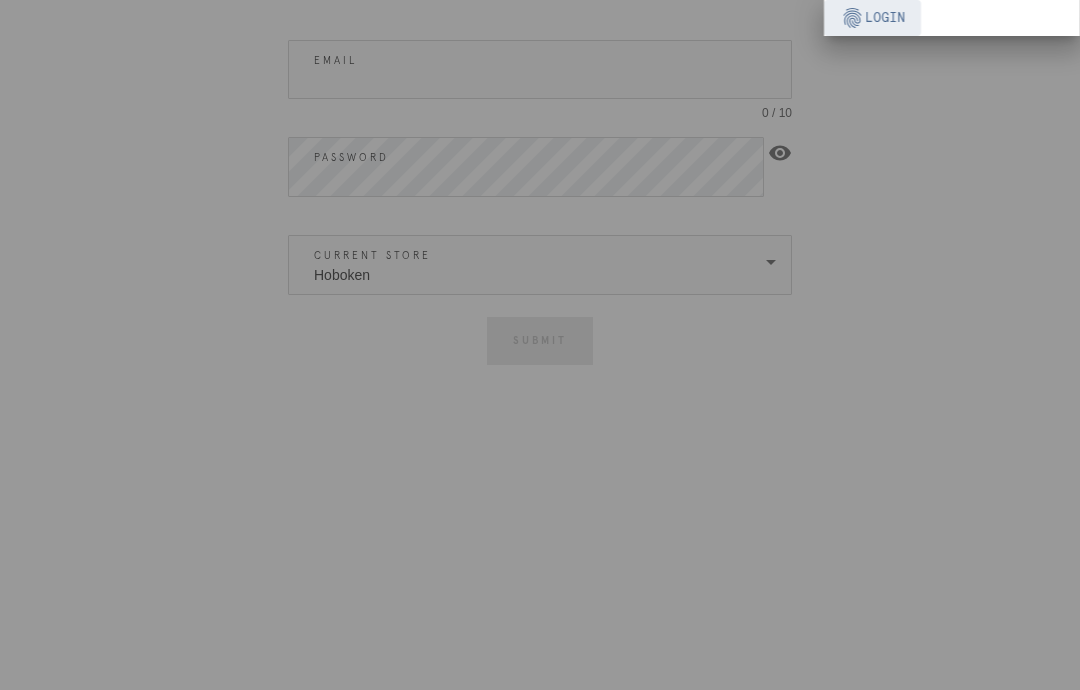 click at bounding box center (540, 345) 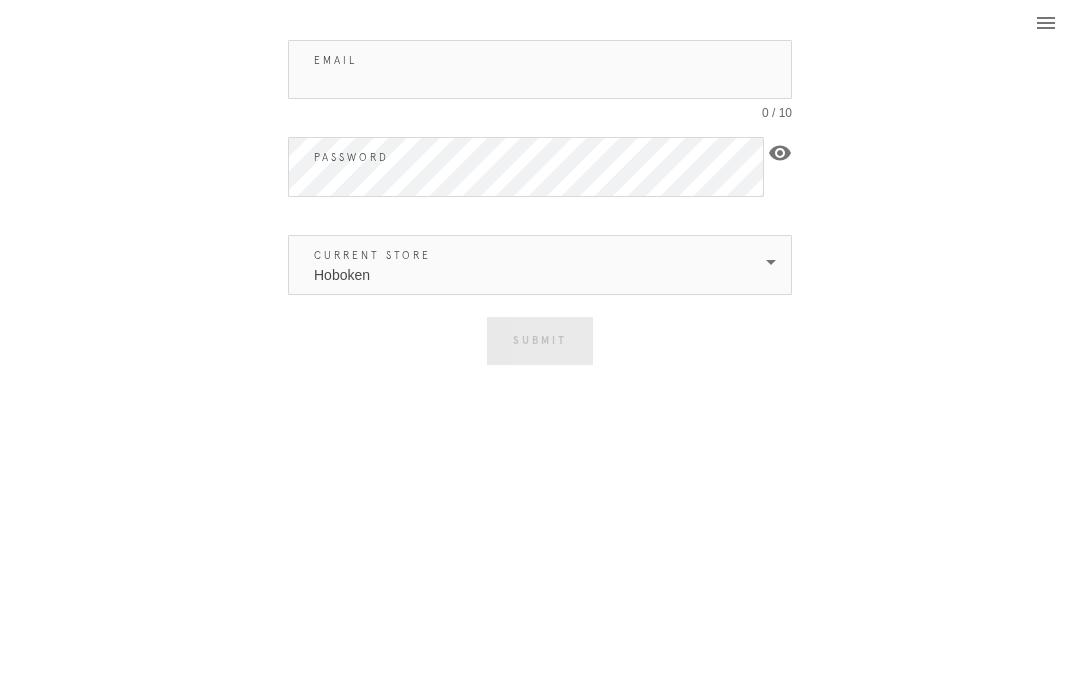 click on "menu" at bounding box center (1046, 23) 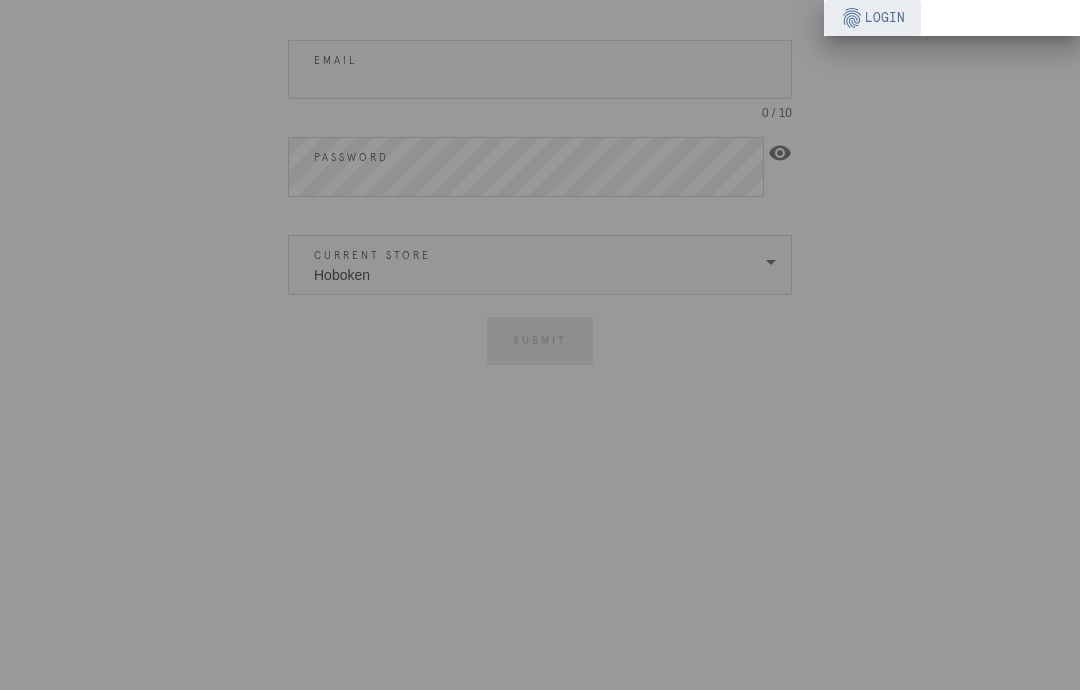 click at bounding box center [540, 345] 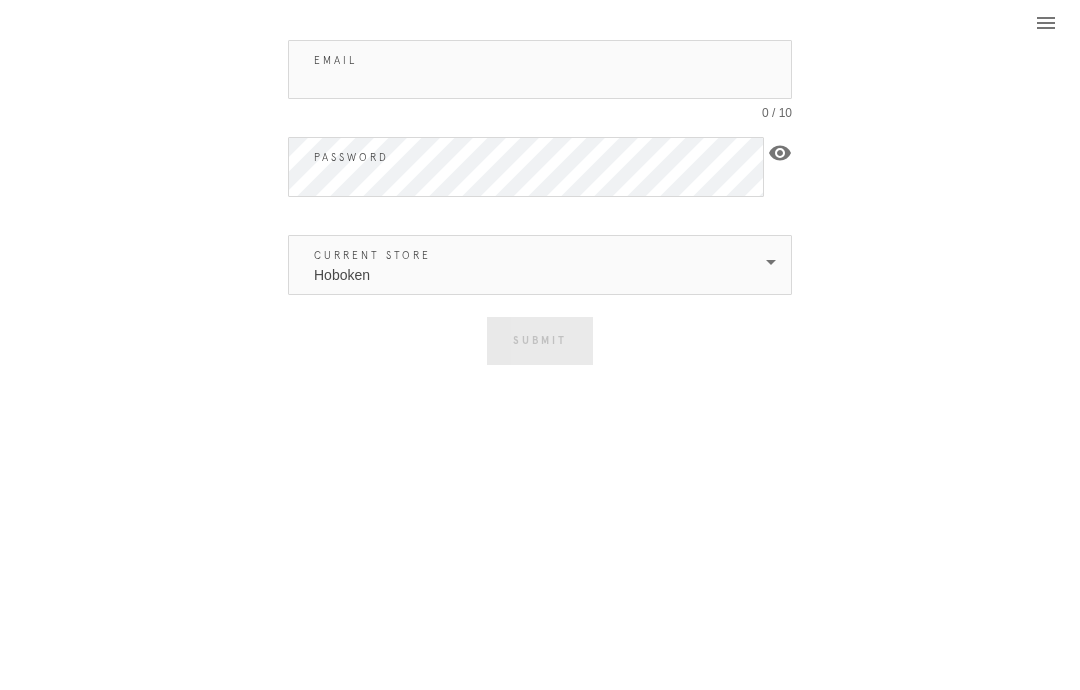 scroll, scrollTop: 0, scrollLeft: 0, axis: both 